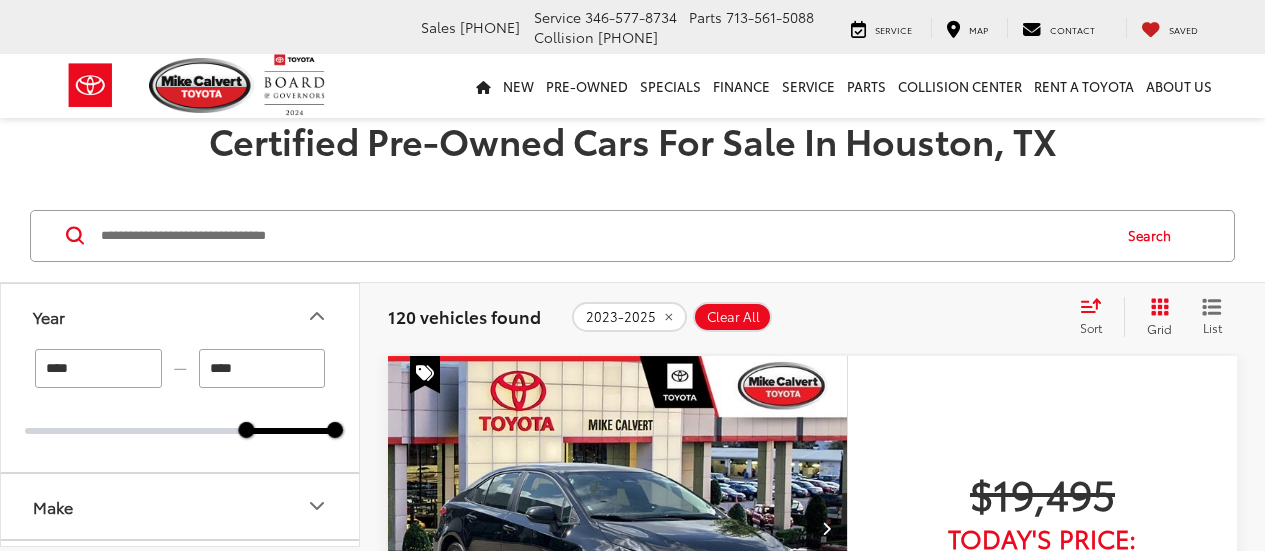scroll, scrollTop: 0, scrollLeft: 0, axis: both 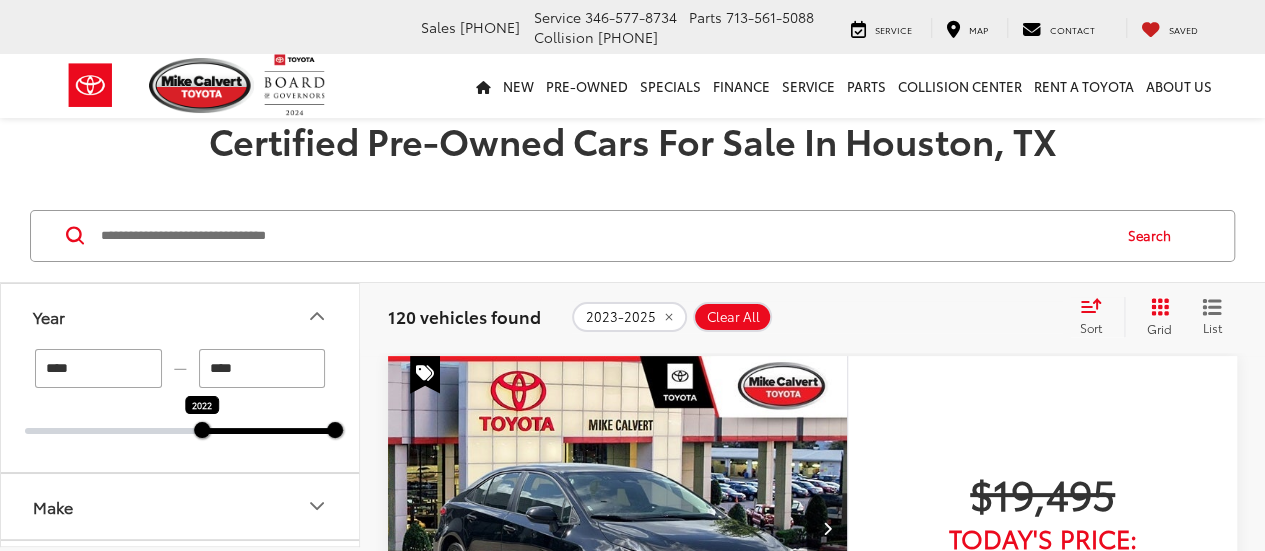 type on "****" 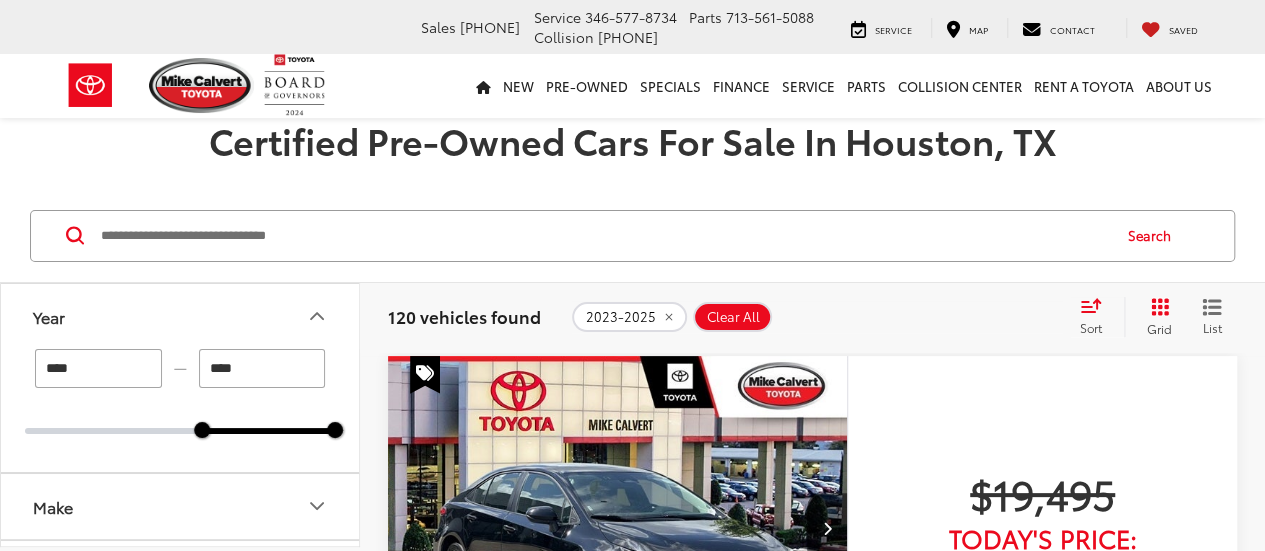 click 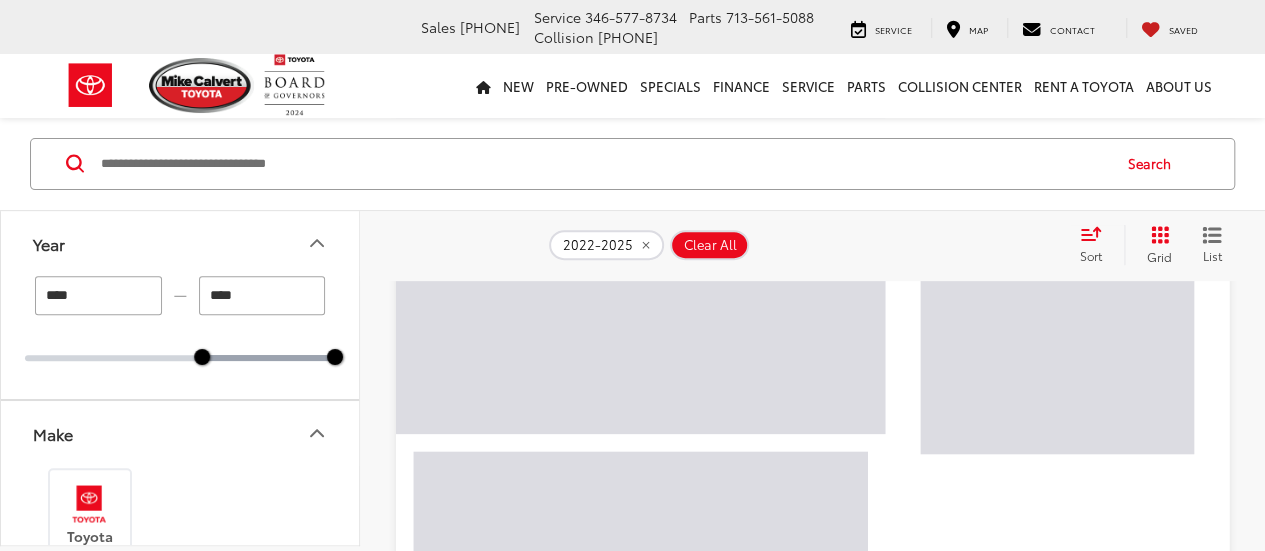 scroll, scrollTop: 280, scrollLeft: 0, axis: vertical 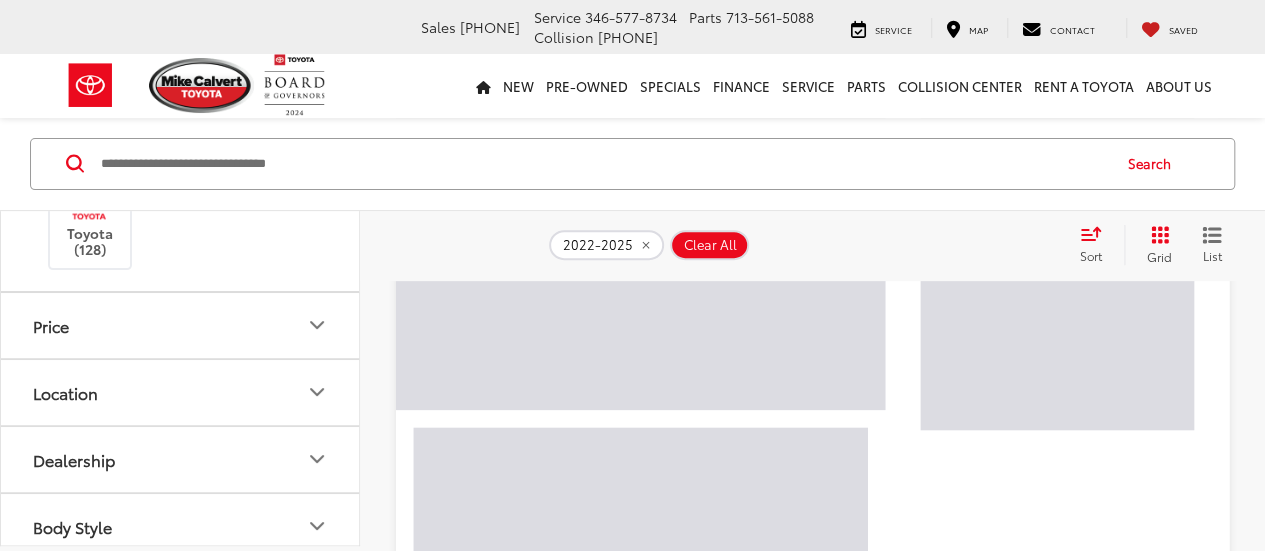click 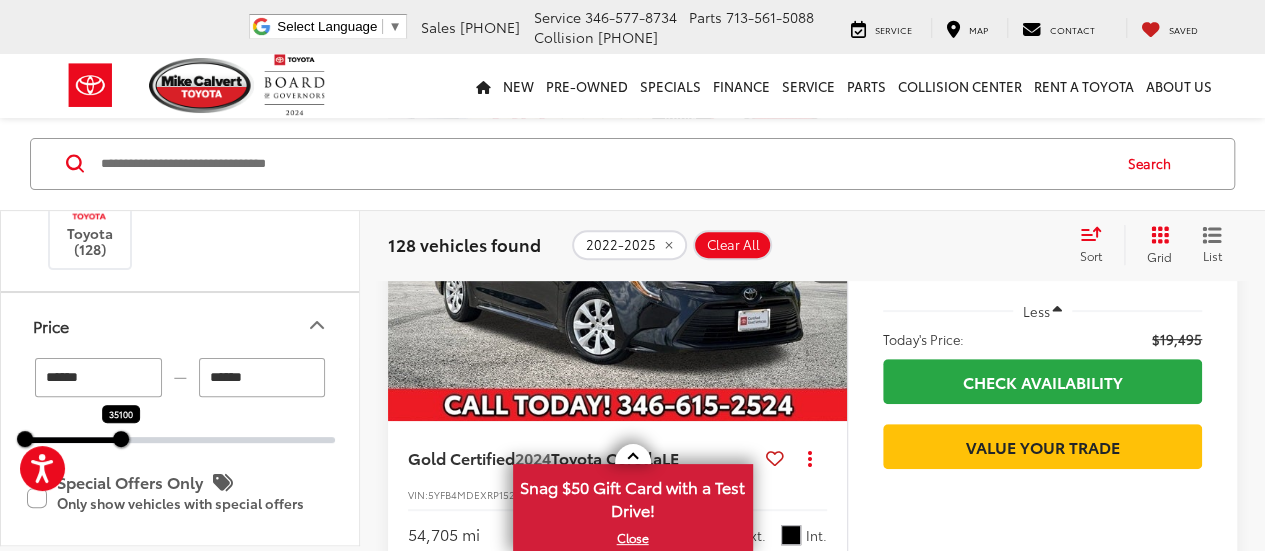 scroll, scrollTop: 0, scrollLeft: 0, axis: both 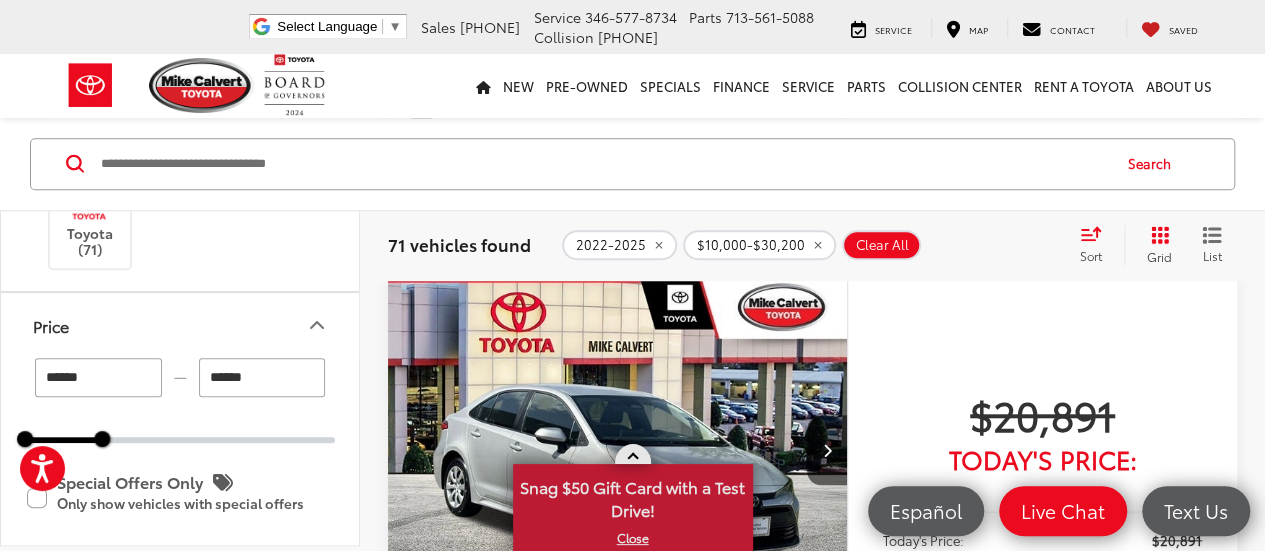 click on "X" at bounding box center [633, 538] 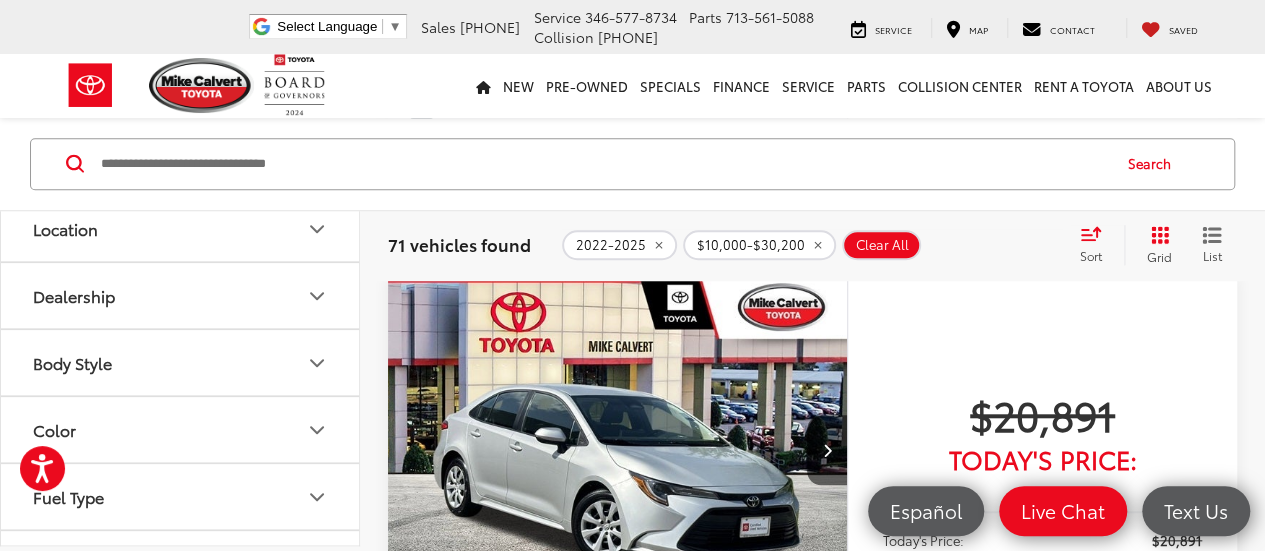 scroll, scrollTop: 678, scrollLeft: 0, axis: vertical 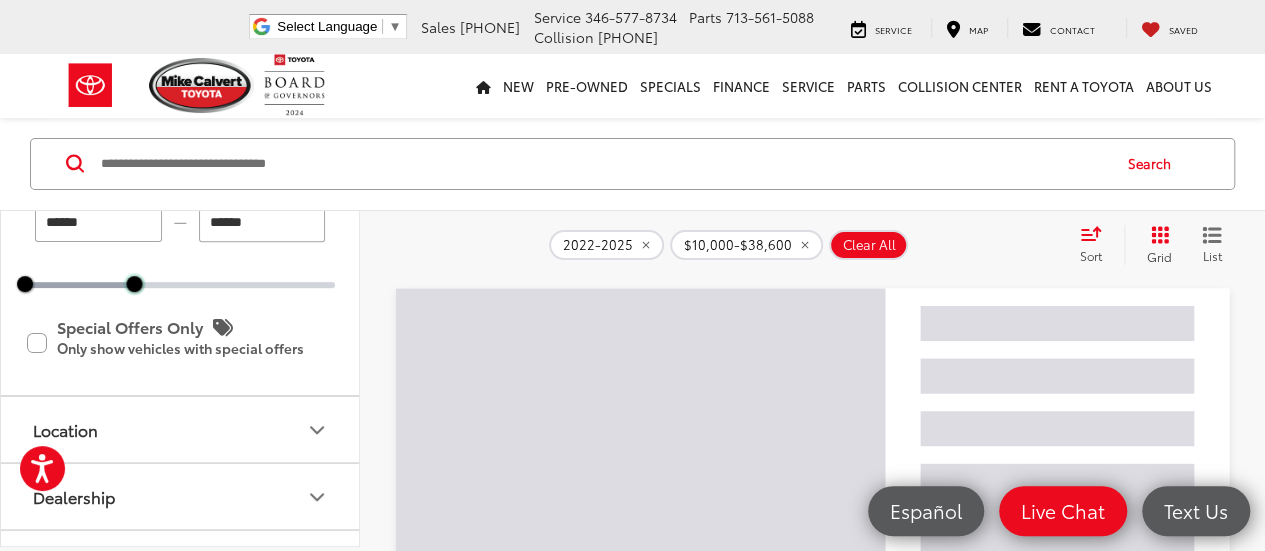 click at bounding box center (134, 284) 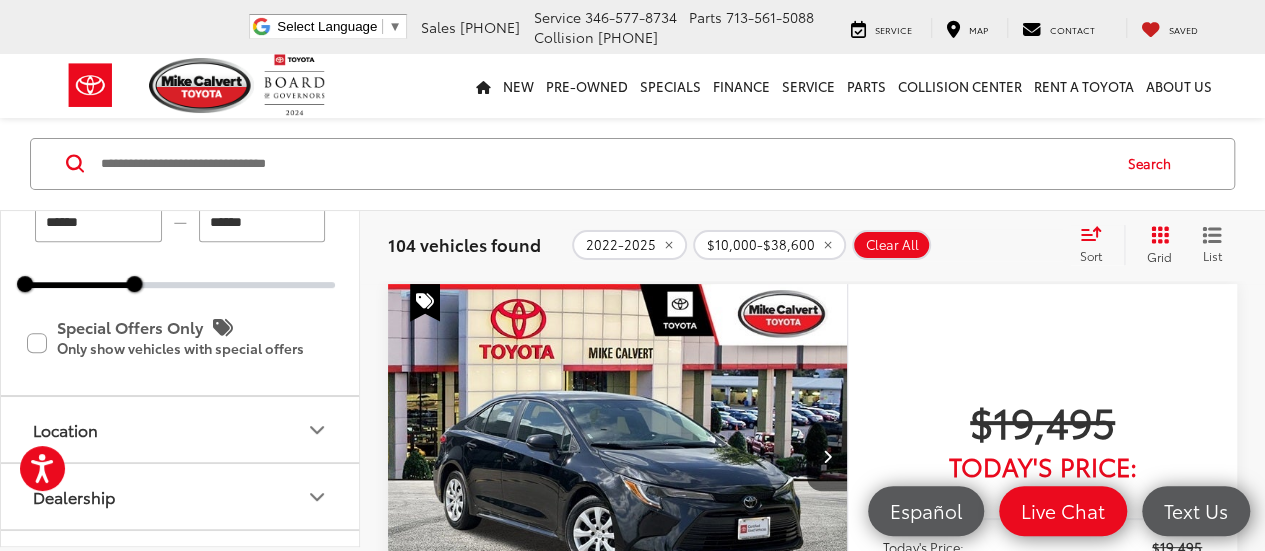 click at bounding box center [79, 285] 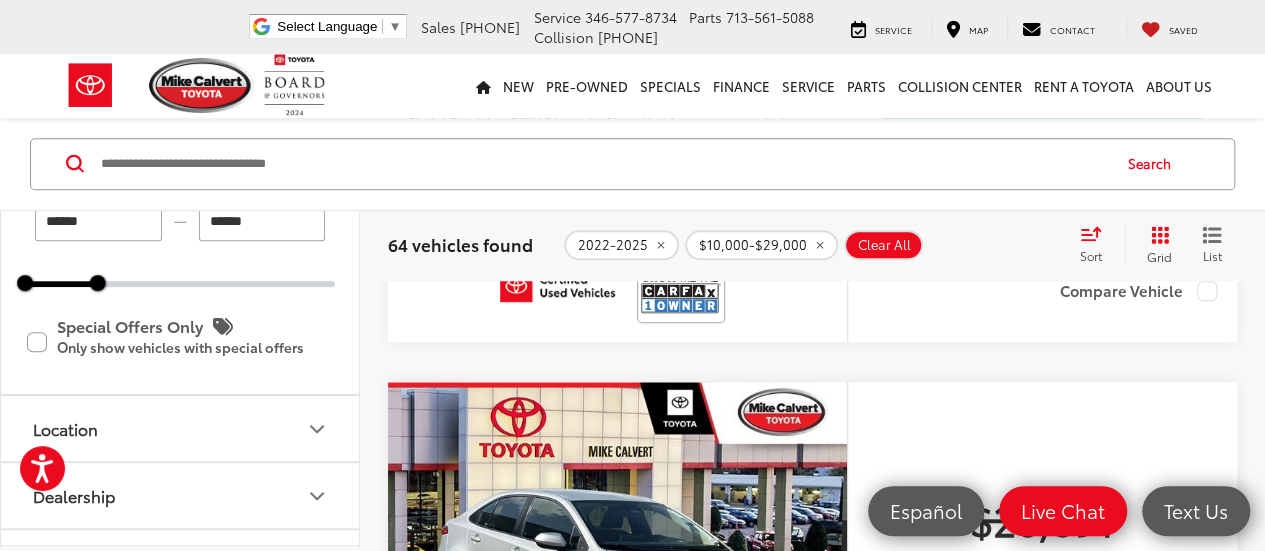 scroll, scrollTop: 619, scrollLeft: 0, axis: vertical 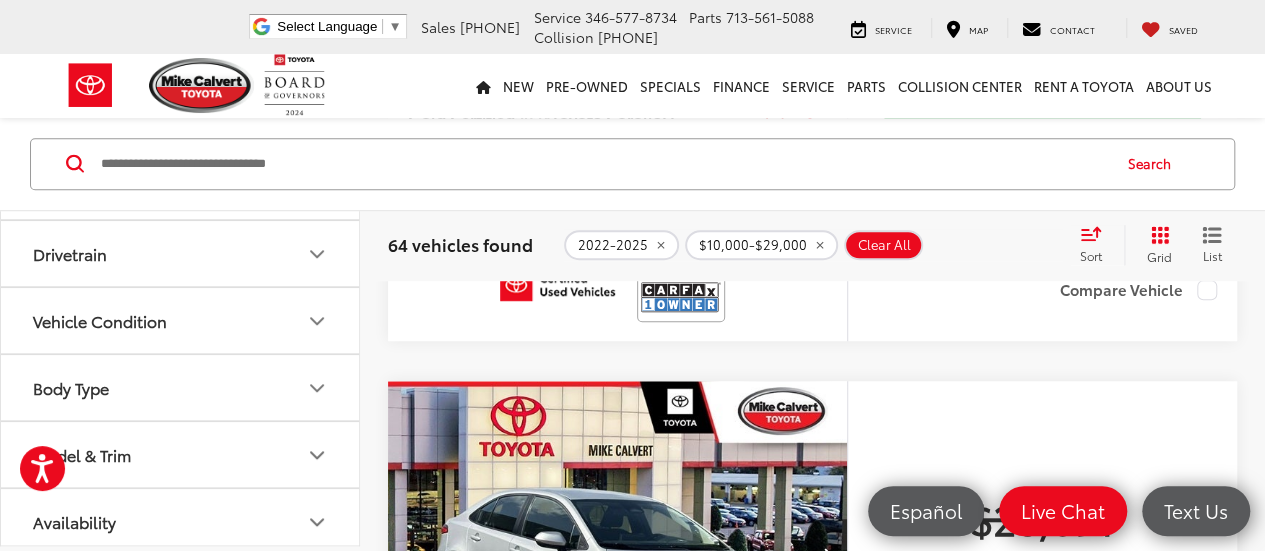 click 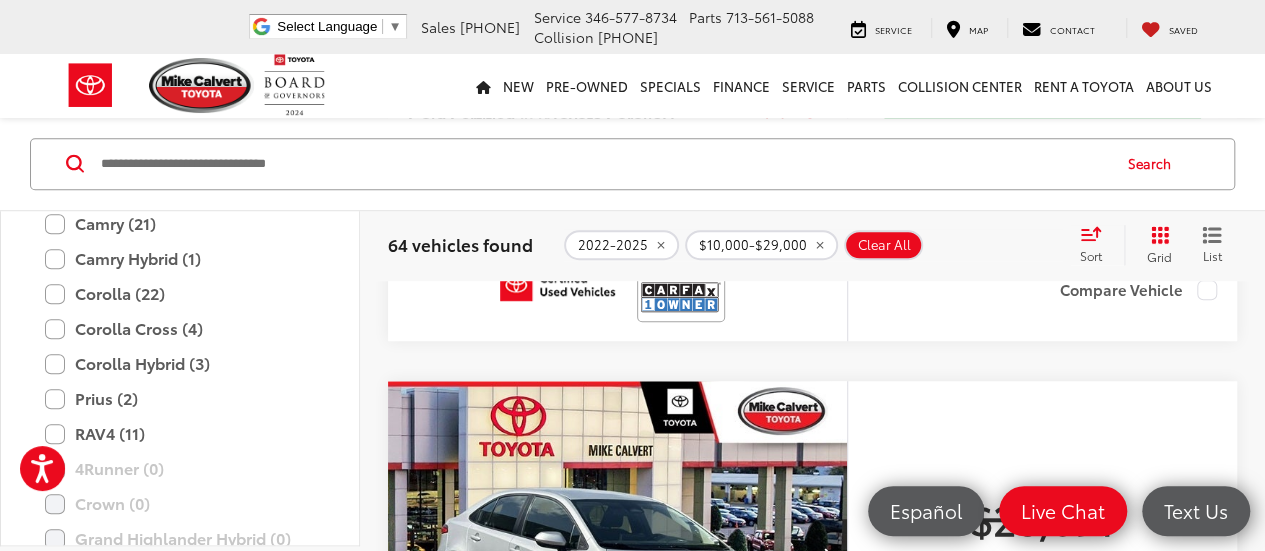 scroll, scrollTop: 1431, scrollLeft: 0, axis: vertical 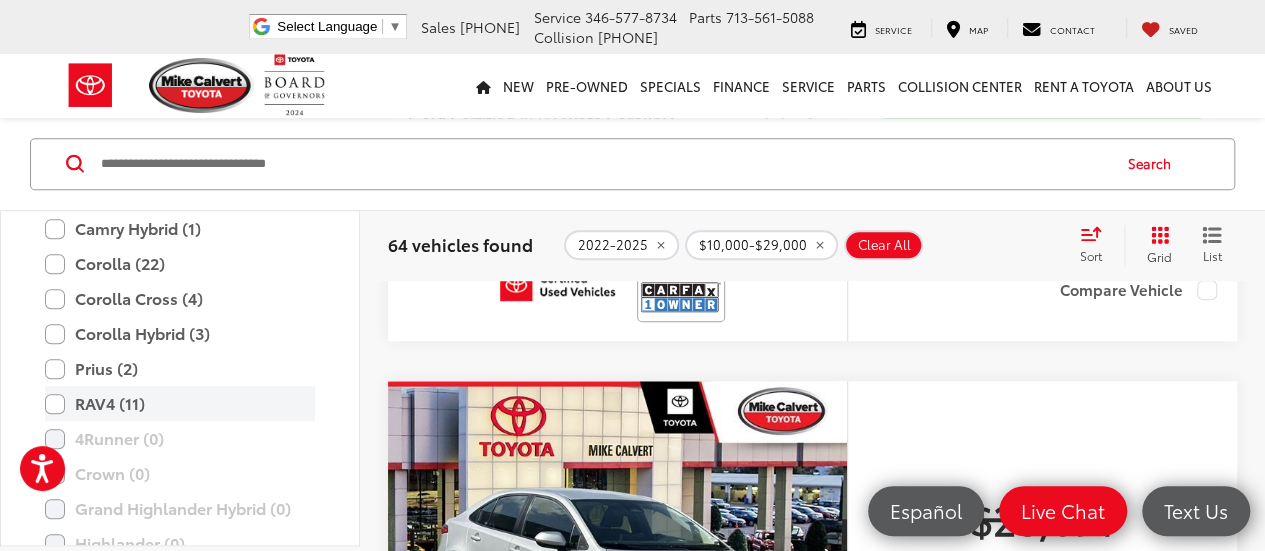 click on "RAV4 (11)" at bounding box center (180, 404) 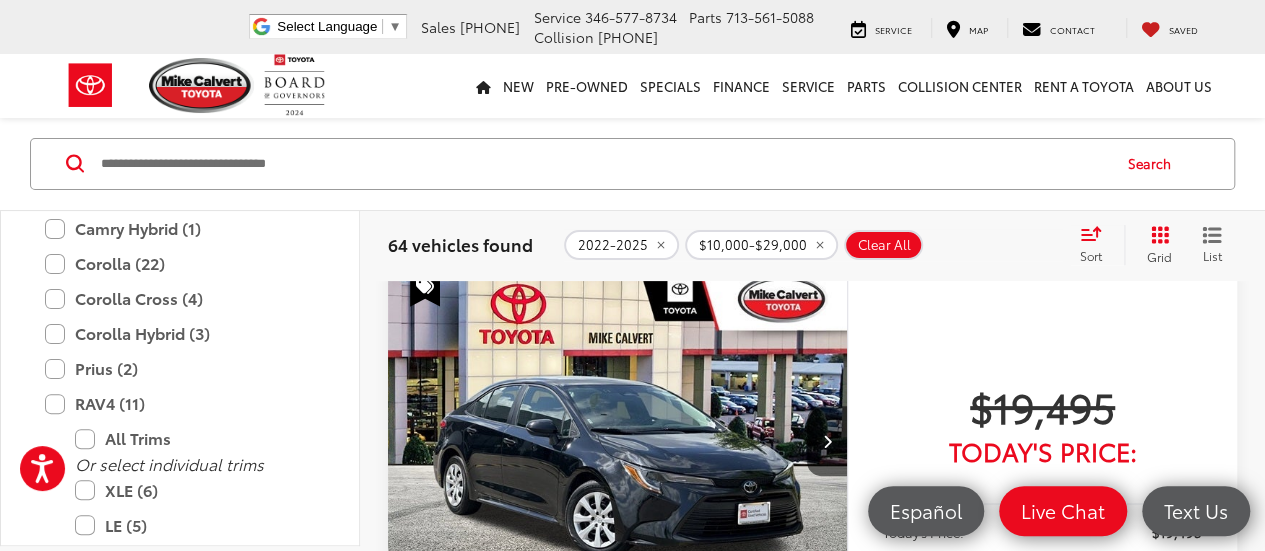 click at bounding box center (618, 442) 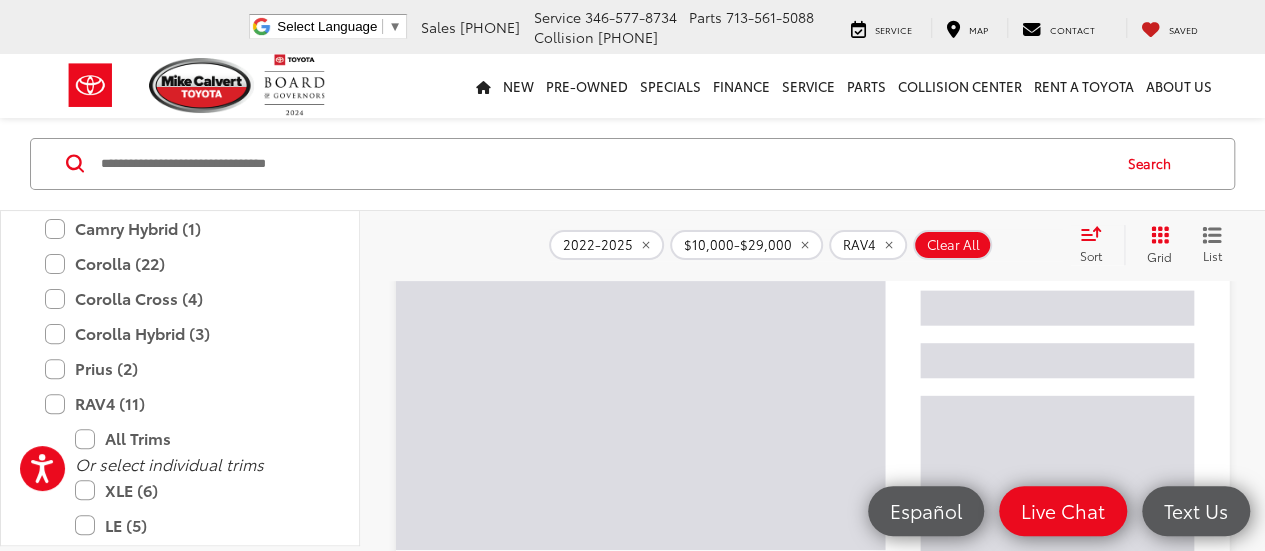 scroll, scrollTop: 313, scrollLeft: 0, axis: vertical 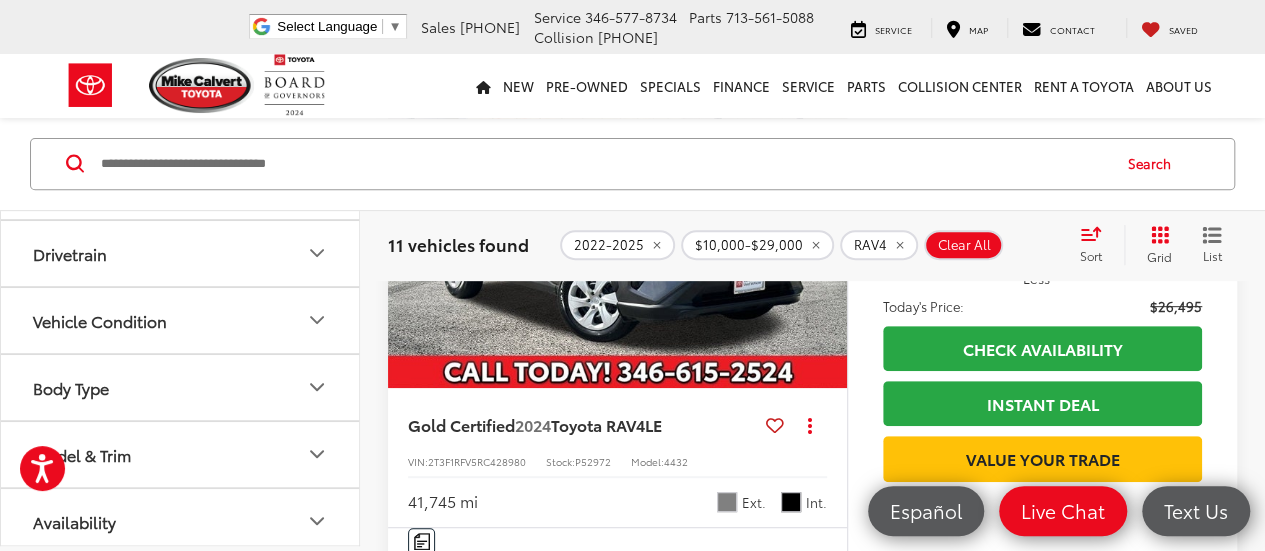click on "Vehicle Condition" 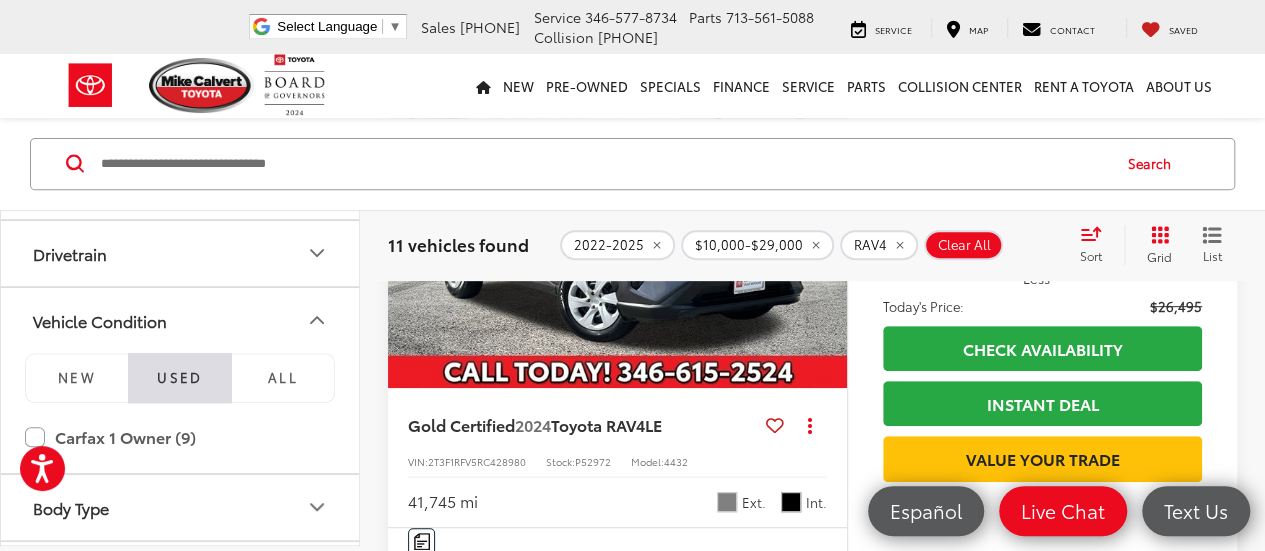 click on "Used" at bounding box center (179, 378) 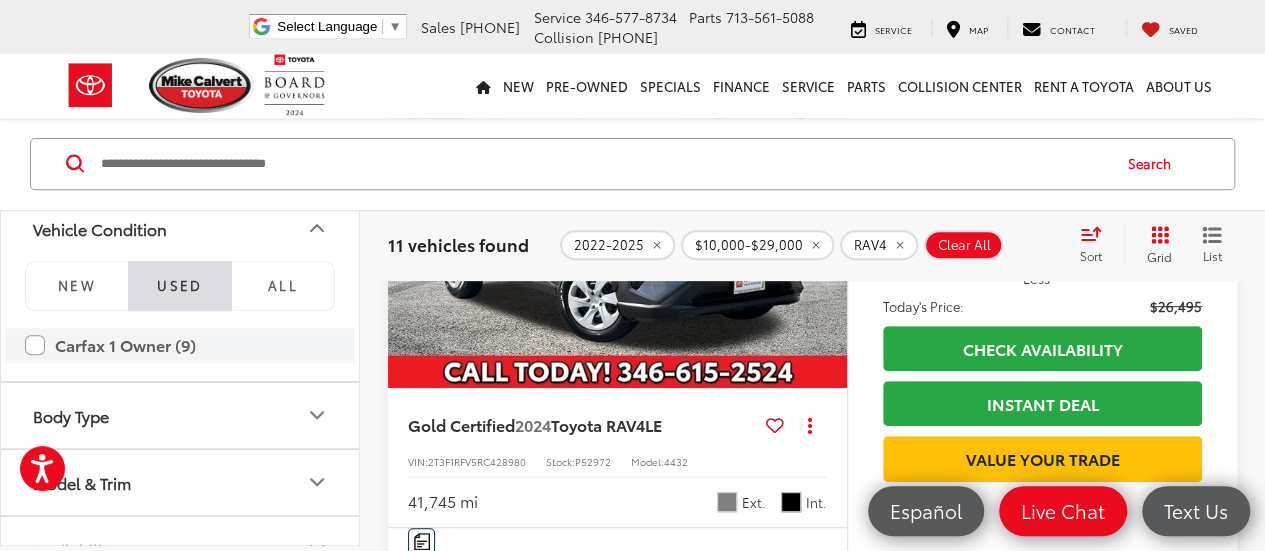 scroll, scrollTop: 780, scrollLeft: 0, axis: vertical 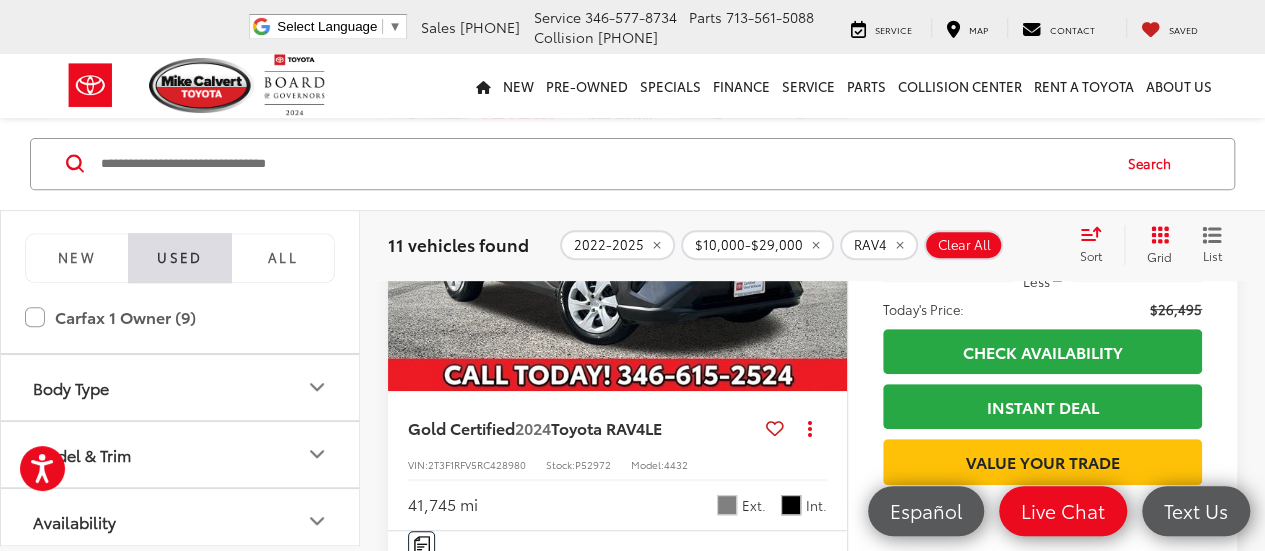 click on "Gold Certified 2024 Toyota RAV4 LE
Copy Link Share Print View Details VIN: [VIN] Stock: [STOCK] Model: [NUMBER] 41,745 mi Ext. Int. Features Bluetooth® 4WD/AWD Keyless Entry Wi-Fi Hotspot Automatic High Beams Emergency Brake Assist Disclaimer More Details Comments Dealer Comments Mike Calvert Toyota has been here in [CITY] for 35 years. Family owned and operated we have again been Nationally Recognized for outstanding Customer Service, Sales and Service. From the moment you contact us, you'll know our commitment to Customer Service is second to none. We strive to make your experience with Mike Calvert Toyota a good one - for the life of your vehicle. Whether you need to Purchase, Finance, or Service a New or Pre-Owned car, you've come to the right place. It will be a pleasure to serve you. 27/34 City/Highway MPG Toyota Gold Certified Details:   * Transferable Warranty   * 160 Point Inspection   * Roadside Assistance   * Vehicle History   * Warranty Deductible: $0" at bounding box center [812, 1334] 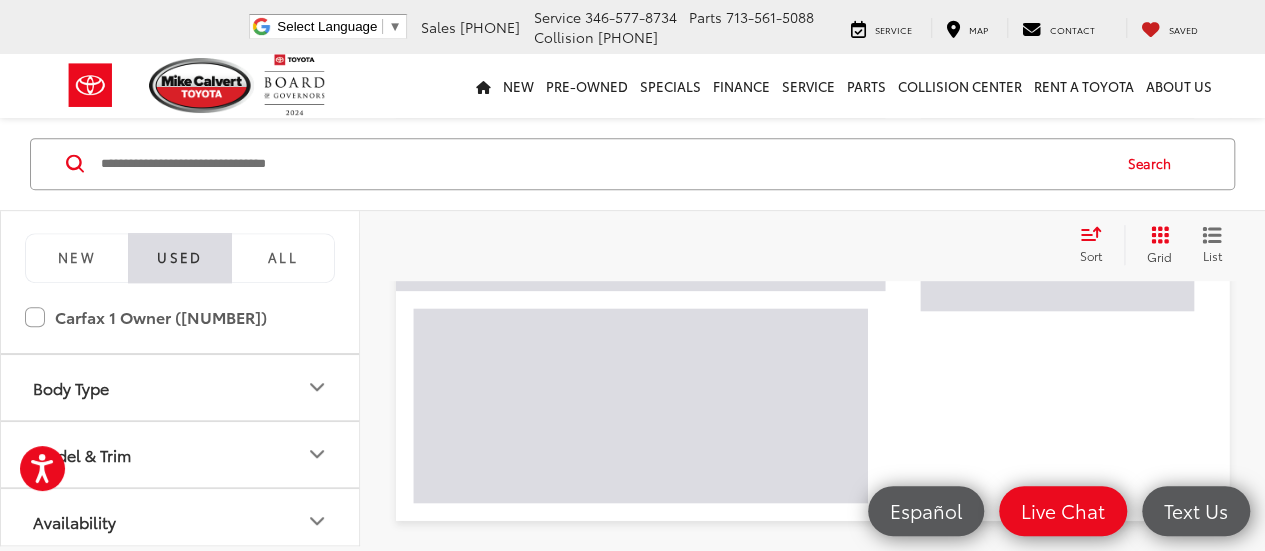 scroll, scrollTop: 400, scrollLeft: 0, axis: vertical 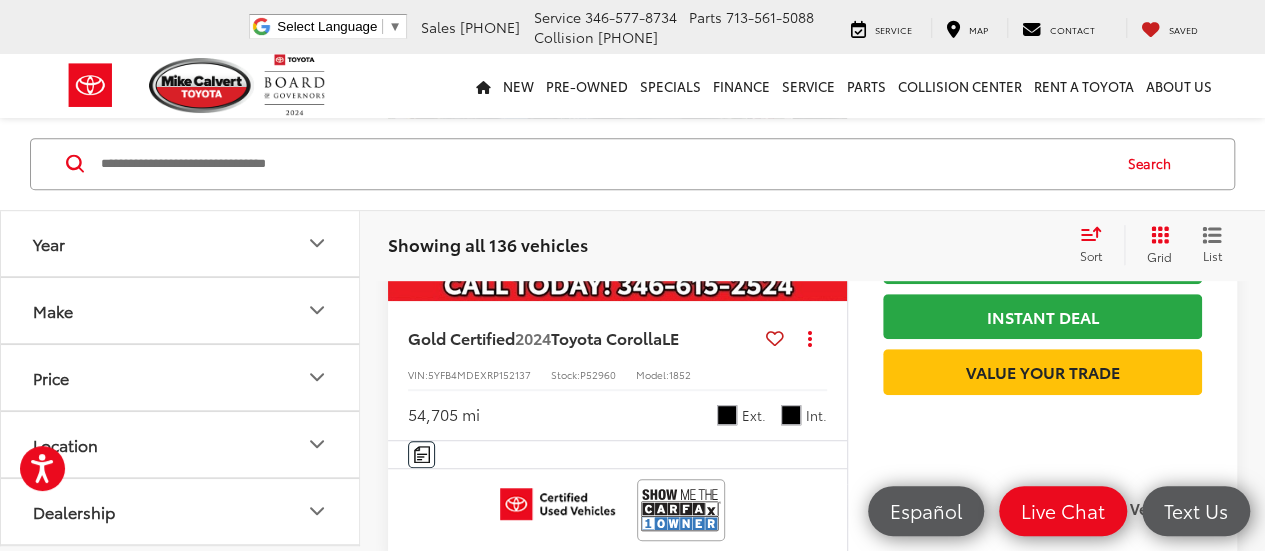 click on "Make" at bounding box center [181, 310] 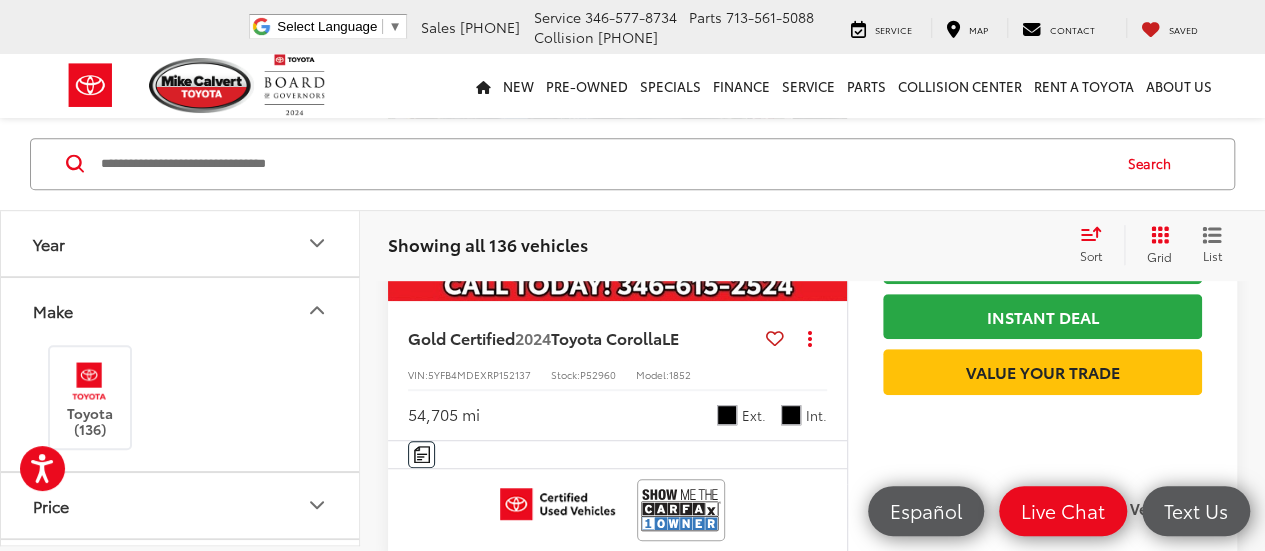 click 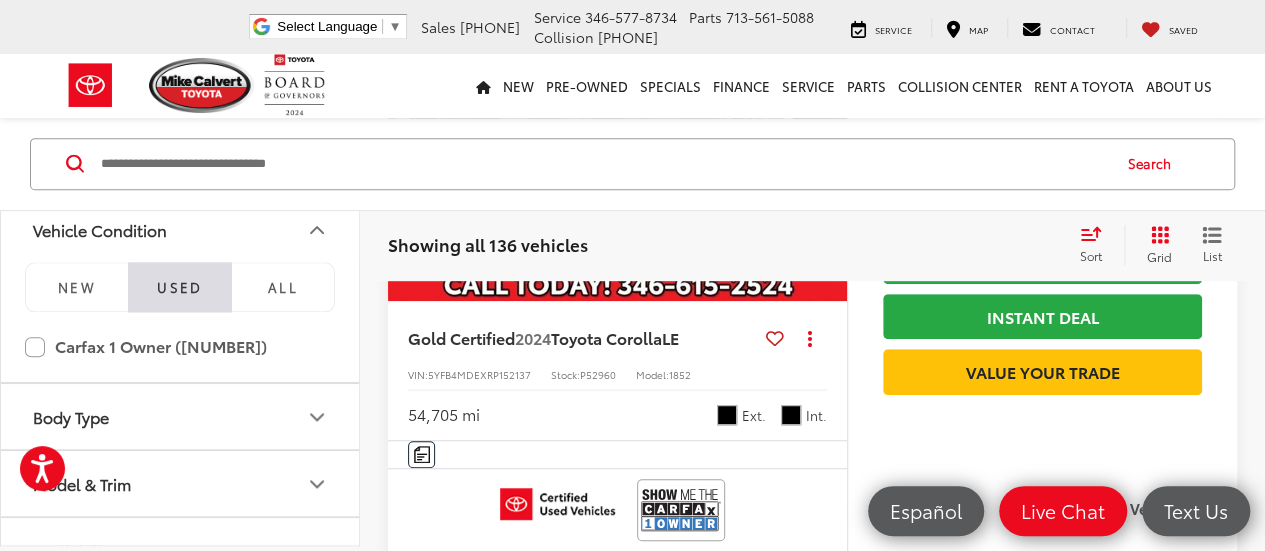 scroll, scrollTop: 1100, scrollLeft: 0, axis: vertical 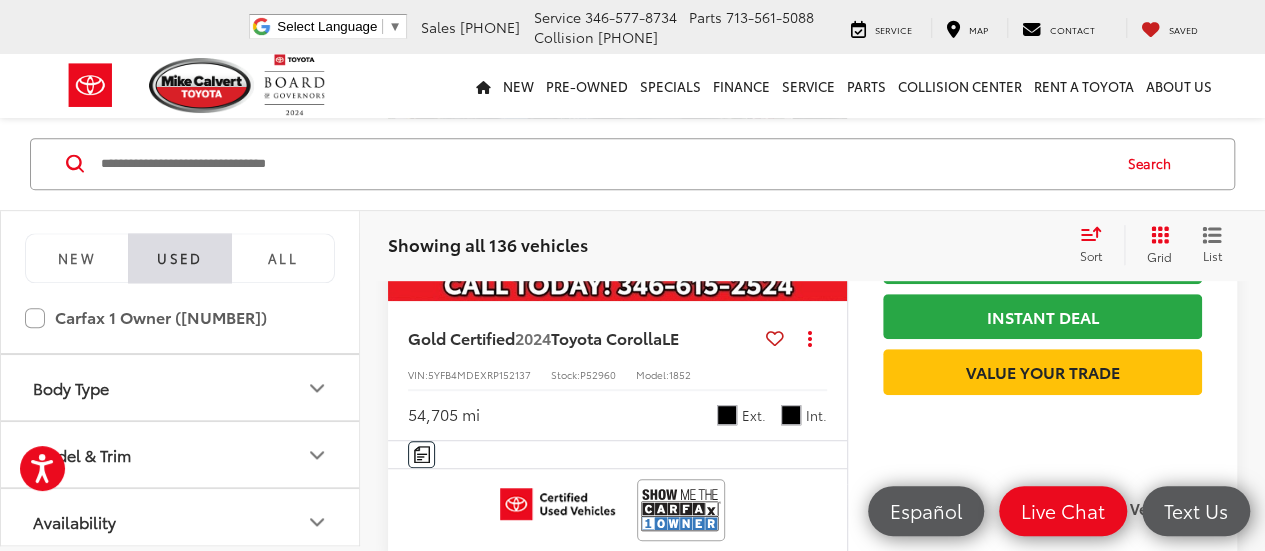 click on "Body Type" at bounding box center (181, 388) 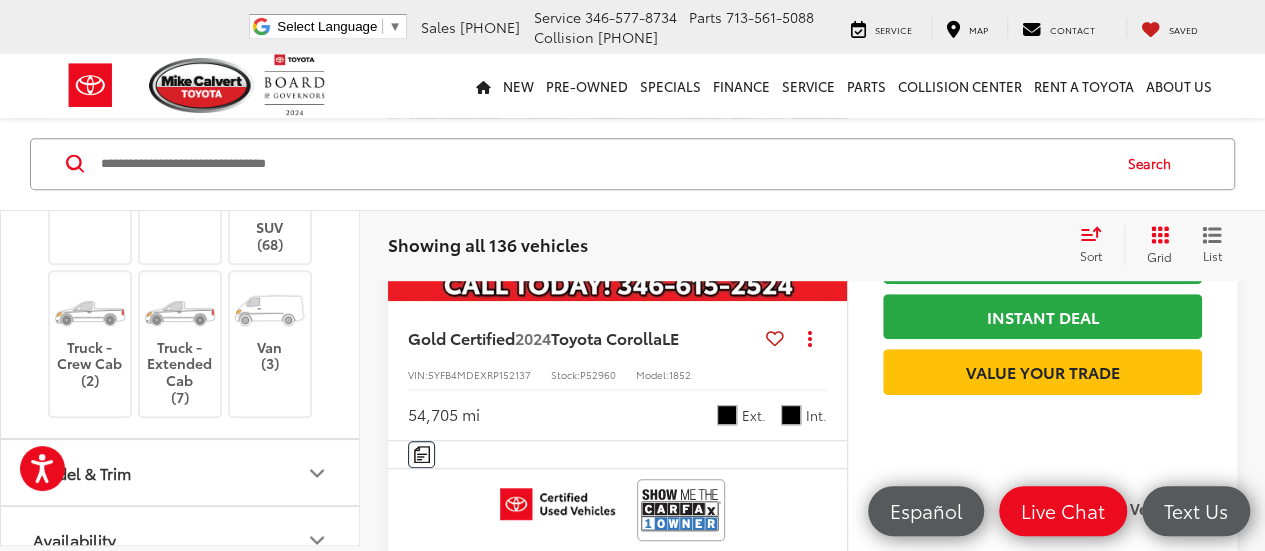 scroll, scrollTop: 1376, scrollLeft: 0, axis: vertical 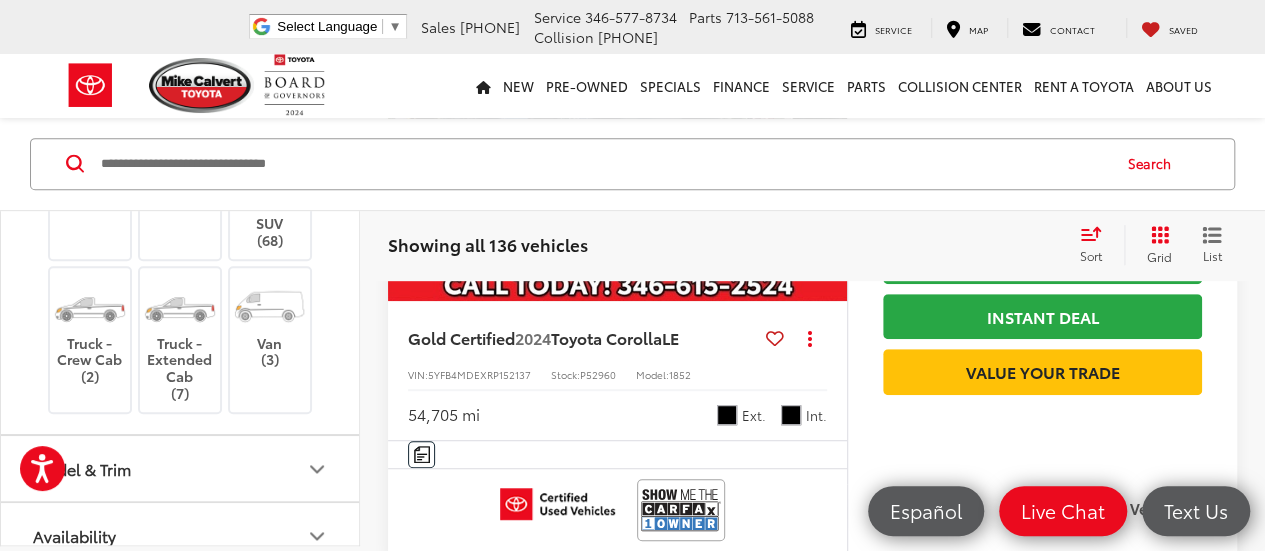 click on "Model & Trim" at bounding box center (181, 469) 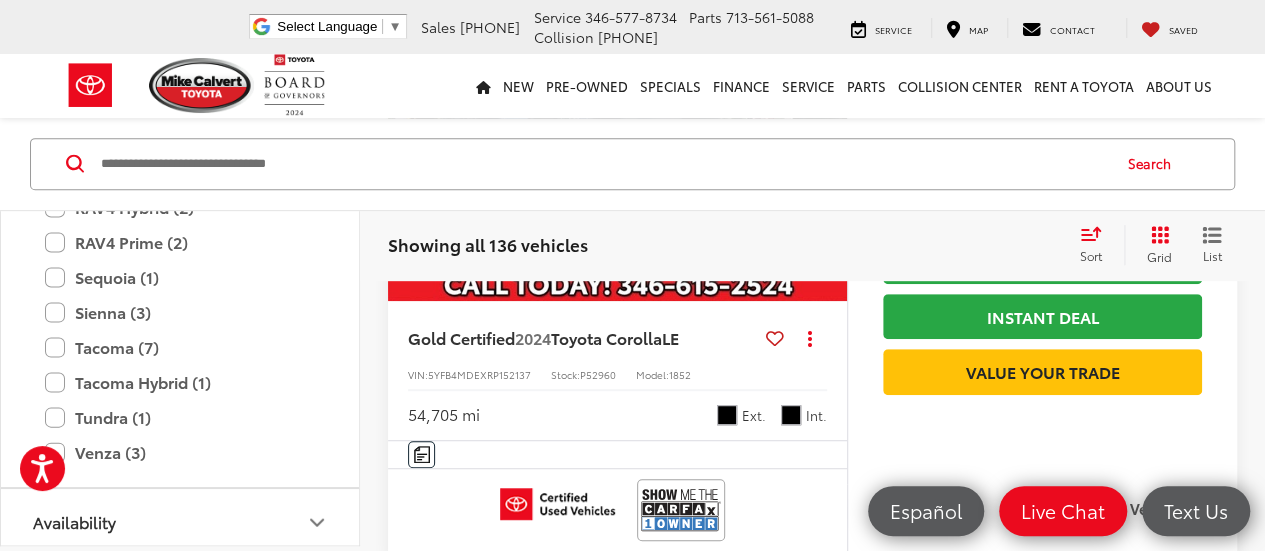 scroll, scrollTop: 2149, scrollLeft: 0, axis: vertical 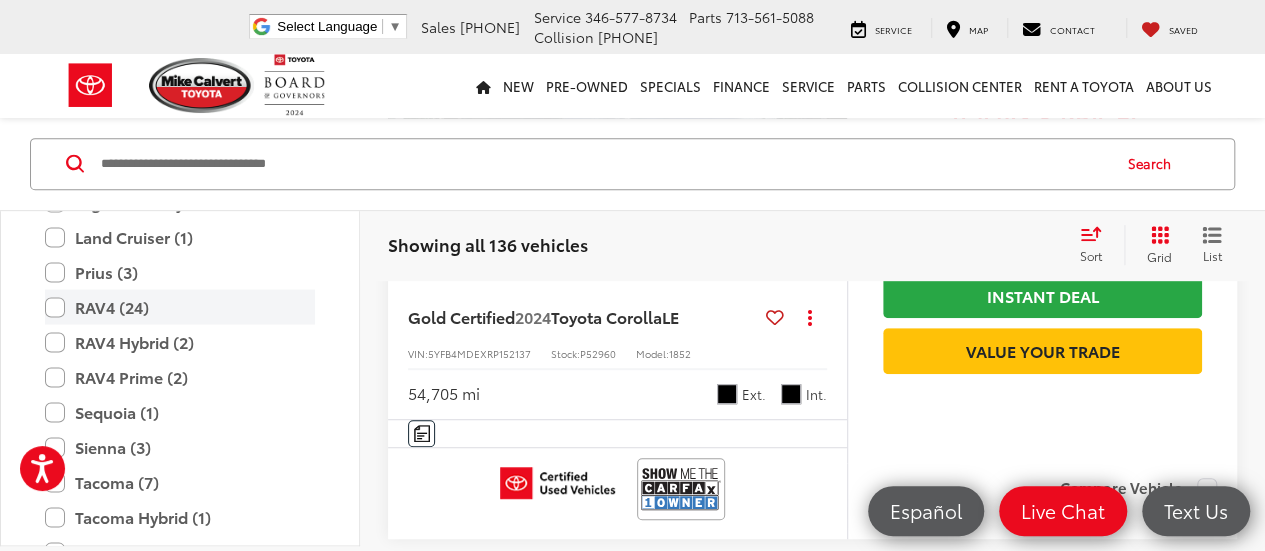 click on "RAV4 (24)" at bounding box center [180, 307] 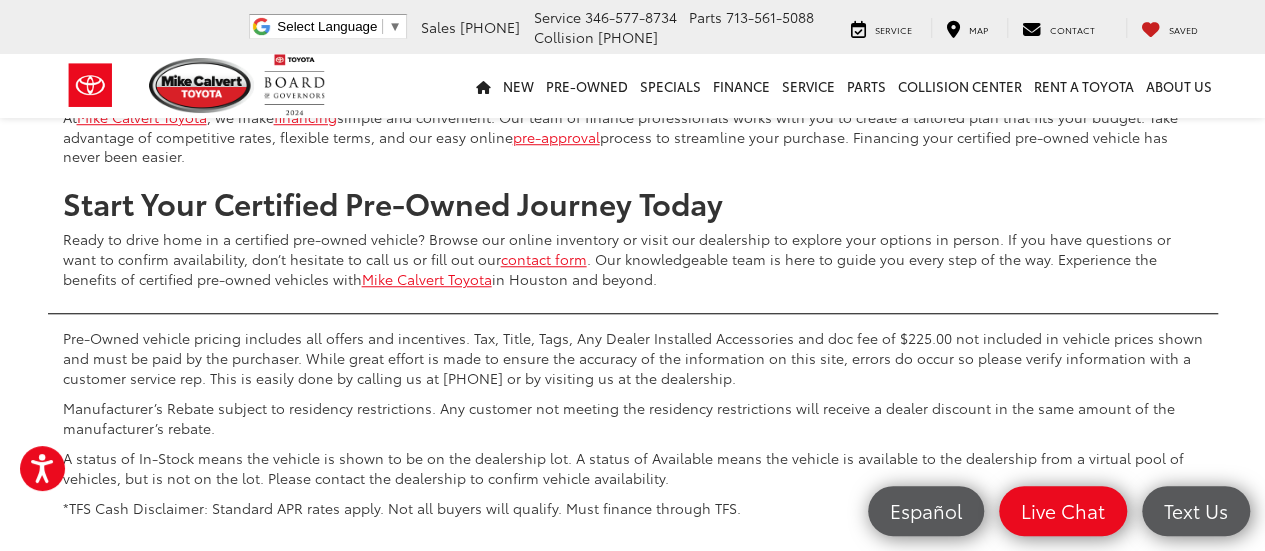 scroll, scrollTop: 8315, scrollLeft: 0, axis: vertical 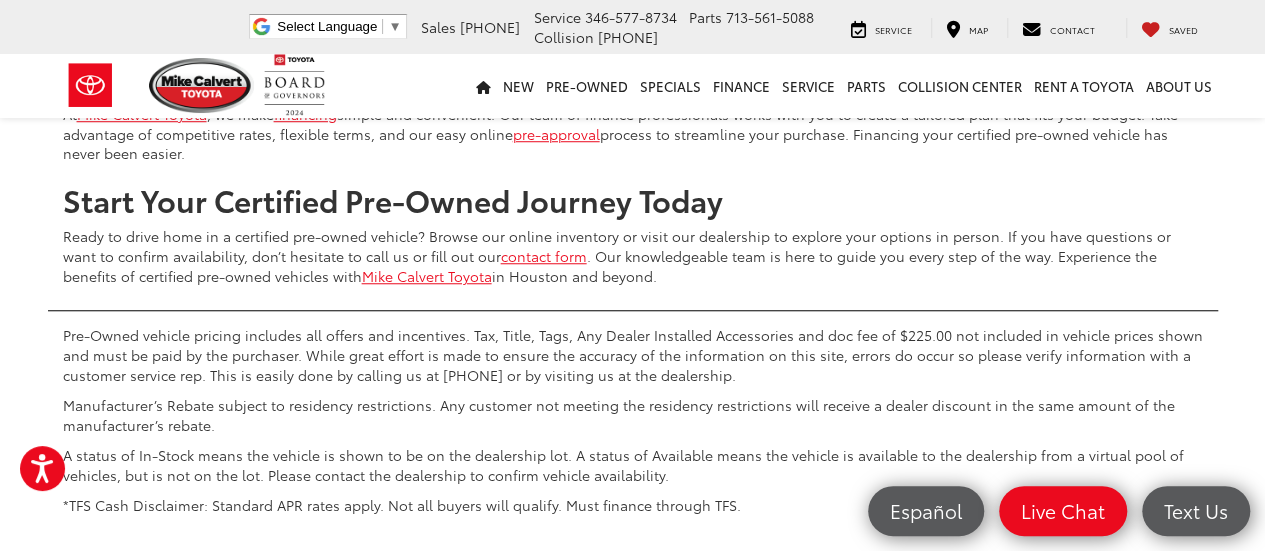 click on "Next" at bounding box center (1081, -211) 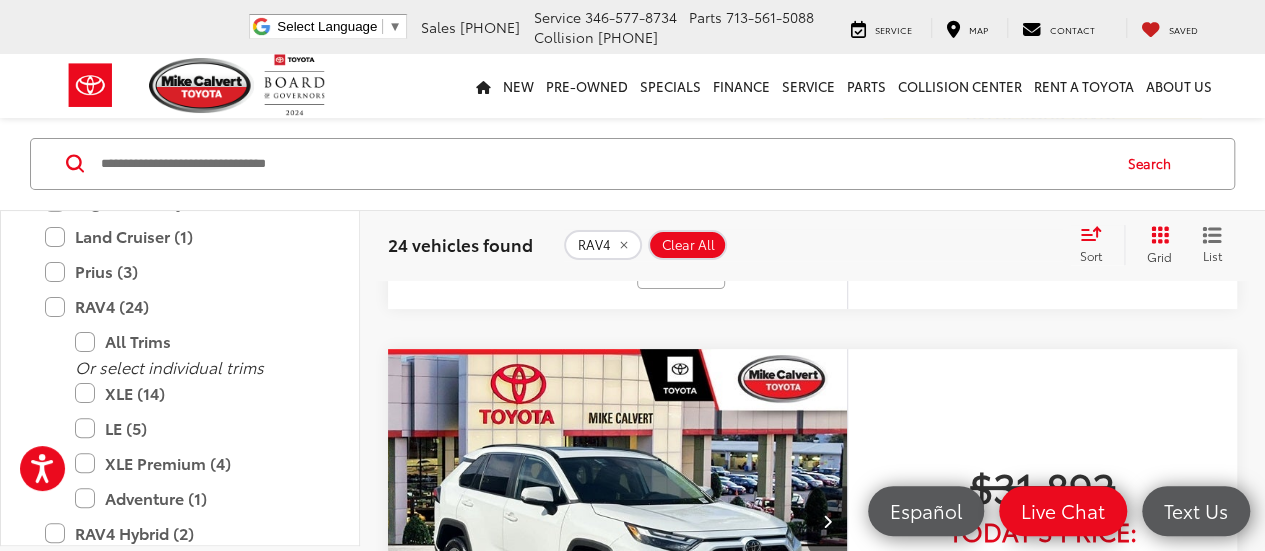 scroll, scrollTop: 3831, scrollLeft: 0, axis: vertical 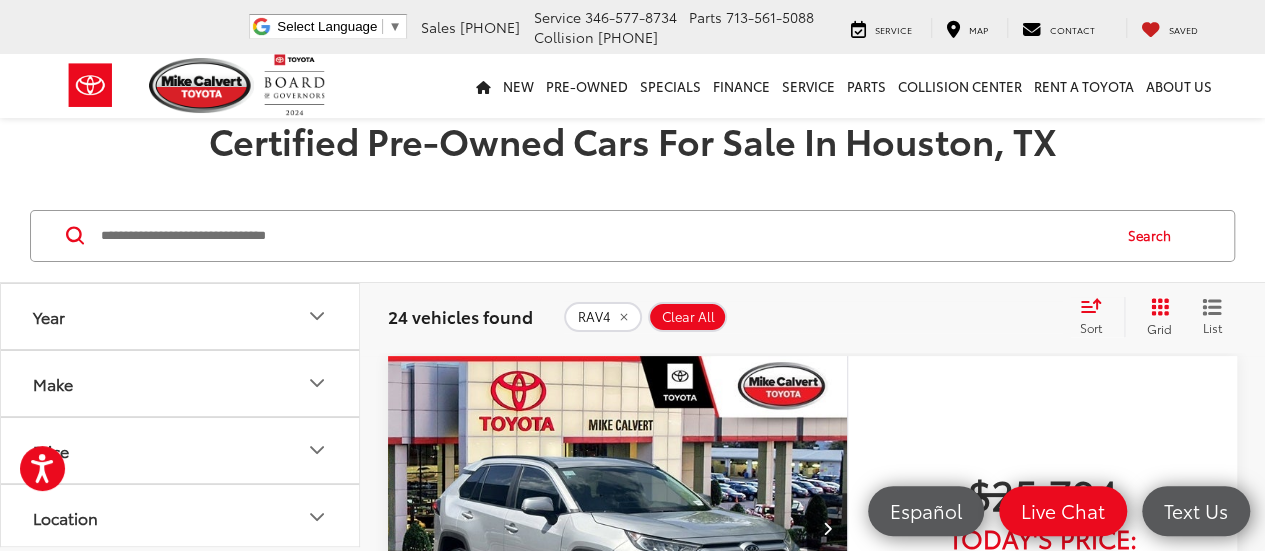 click at bounding box center (604, 236) 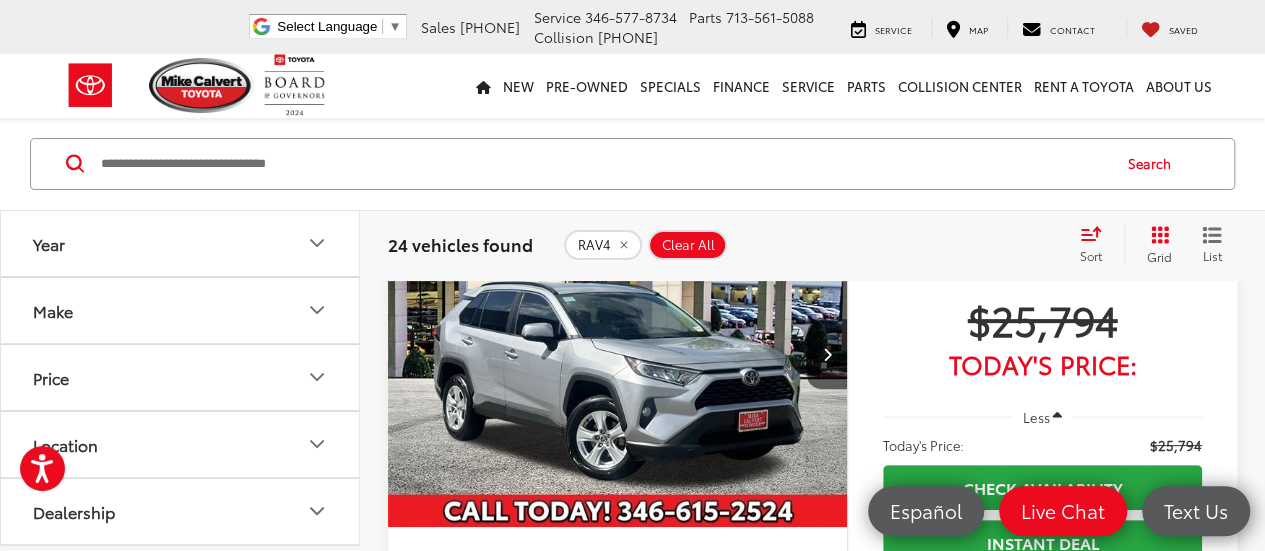 scroll, scrollTop: 174, scrollLeft: 0, axis: vertical 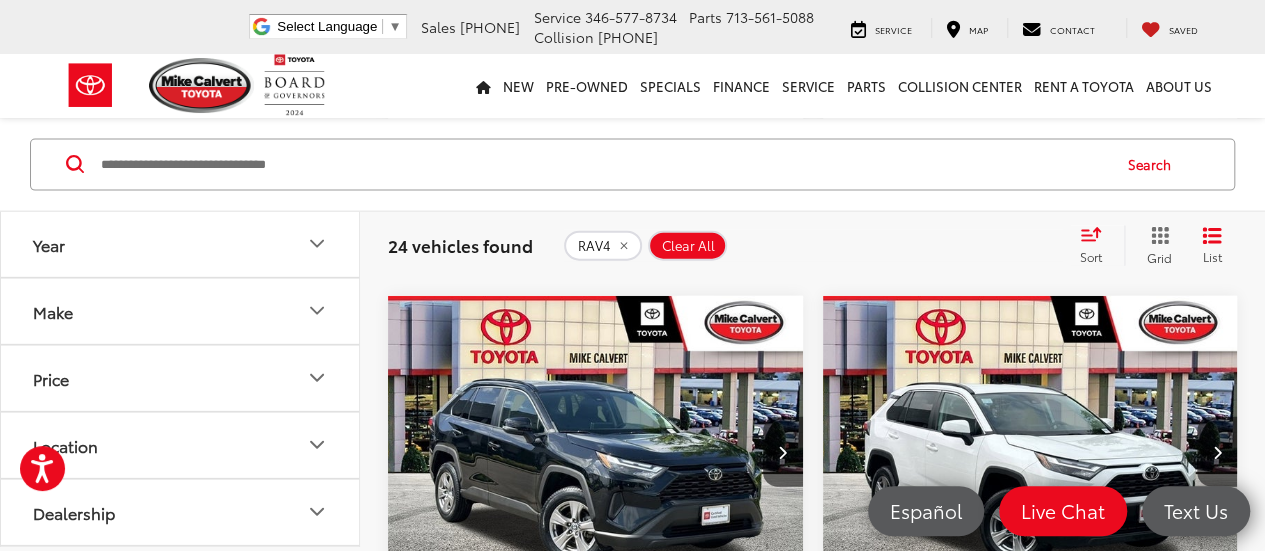 click on "Compare Vehicle" at bounding box center [921, 231] 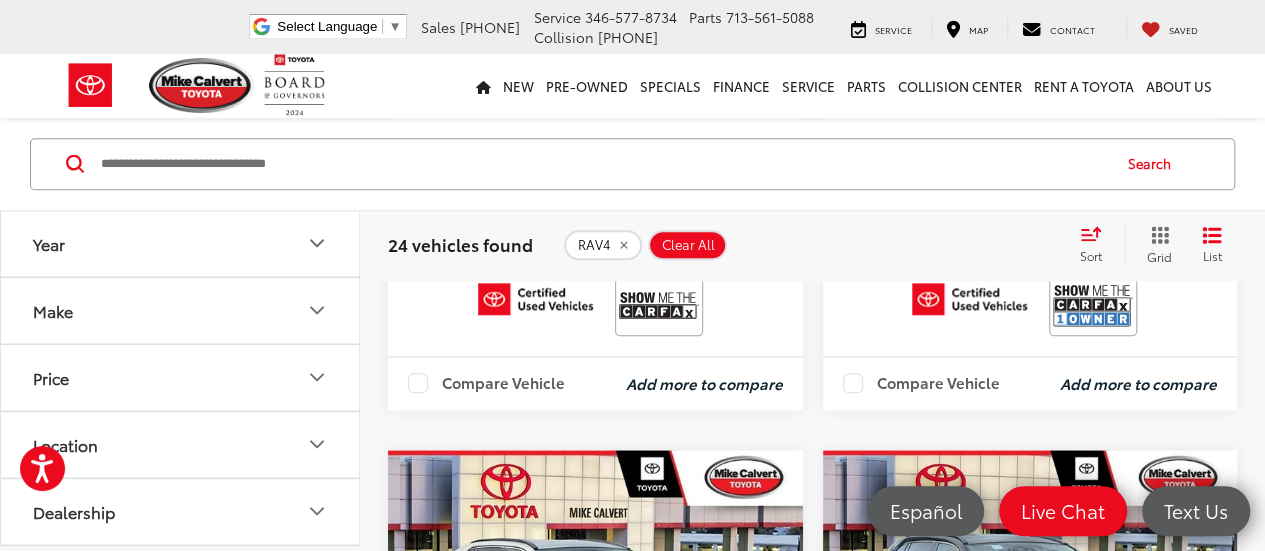 scroll, scrollTop: 984, scrollLeft: 0, axis: vertical 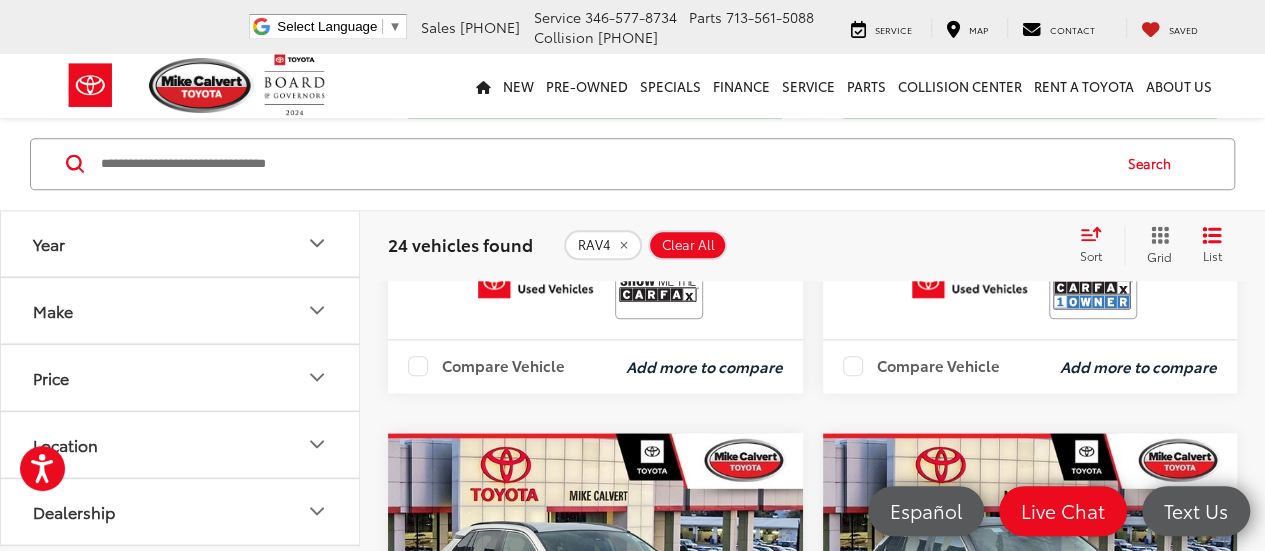 click on "Compare Vehicle" at bounding box center [921, 366] 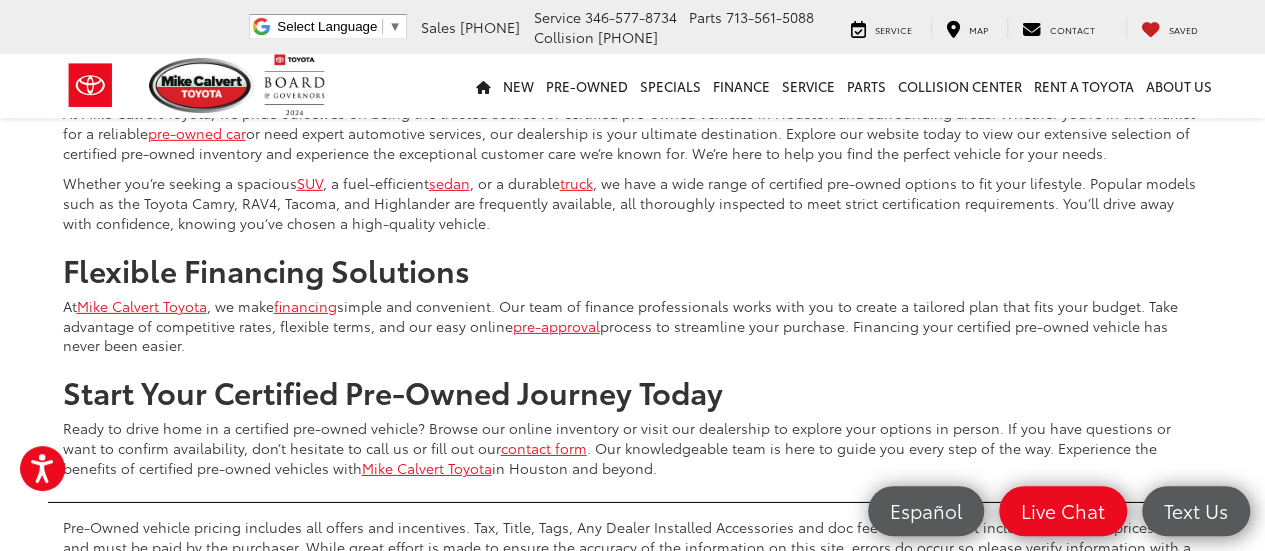 scroll, scrollTop: 6736, scrollLeft: 0, axis: vertical 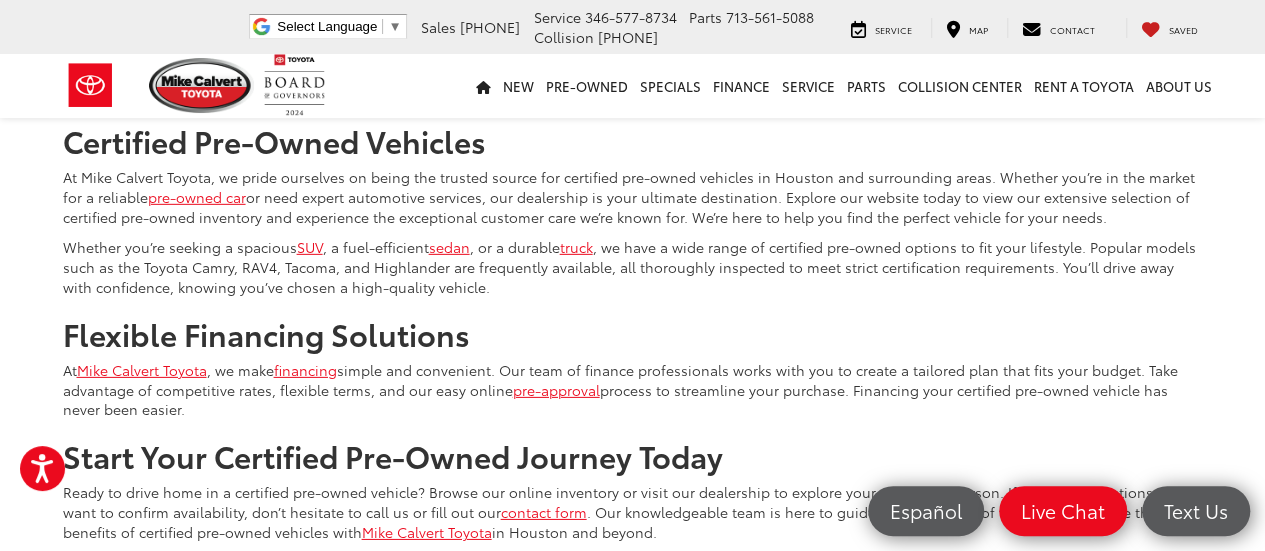 click on "Compare Vehicle" at bounding box center [921, -80] 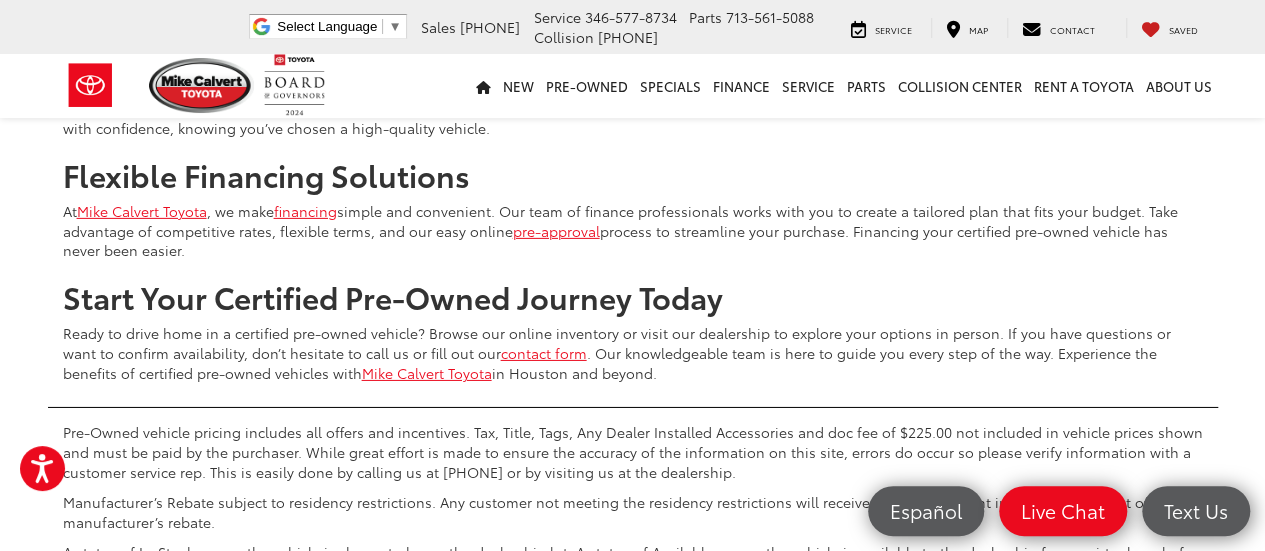 scroll, scrollTop: 6896, scrollLeft: 0, axis: vertical 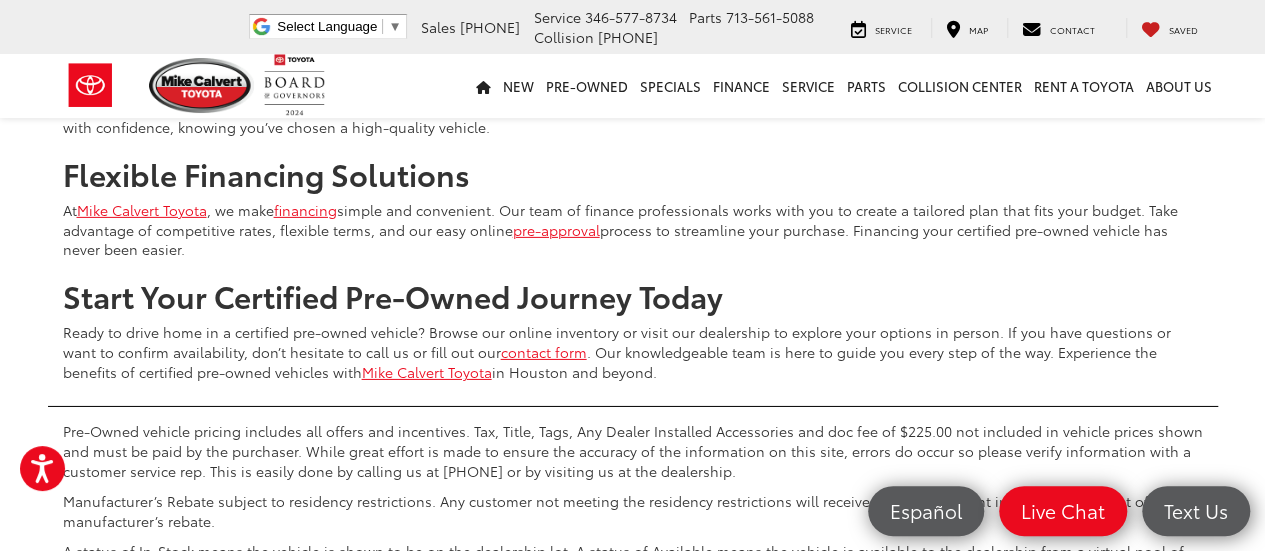 click on "Next" at bounding box center [1017, -115] 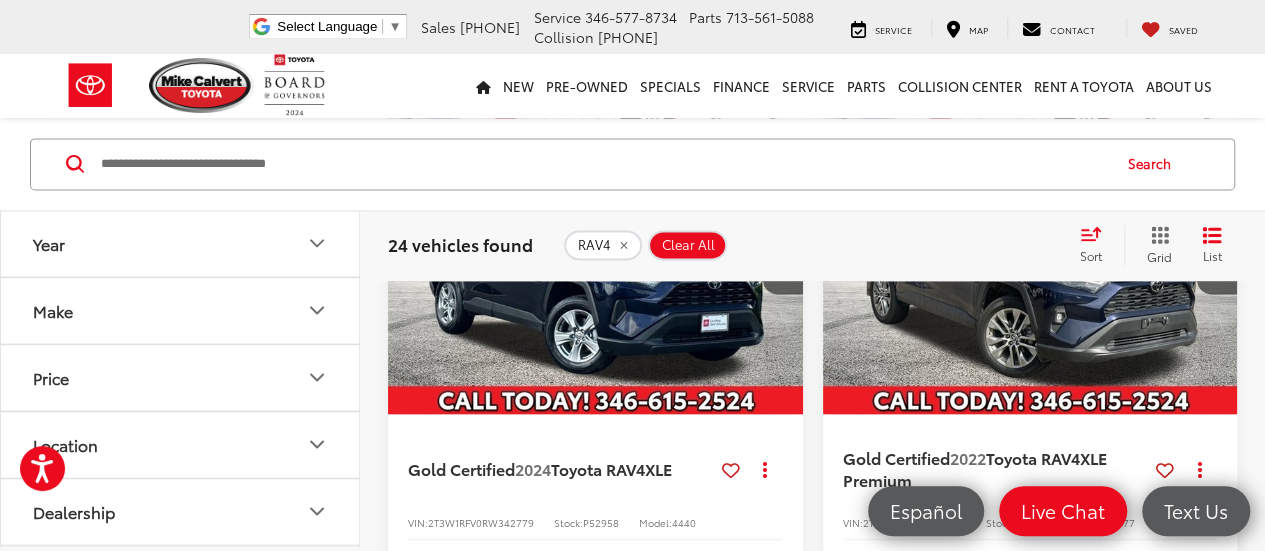 scroll, scrollTop: 1311, scrollLeft: 0, axis: vertical 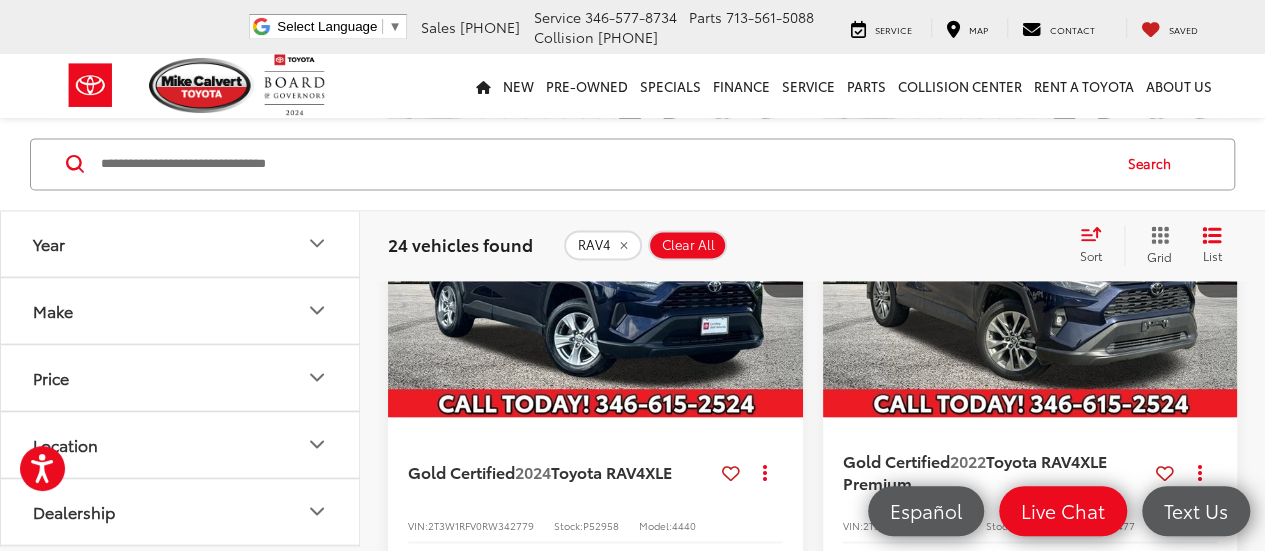 click 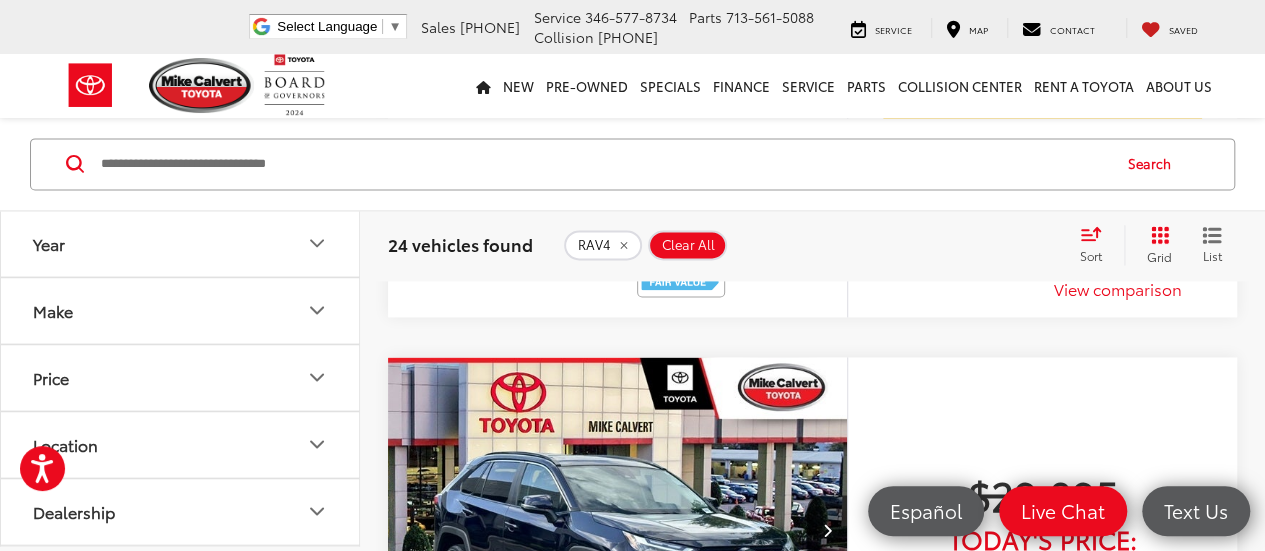 scroll, scrollTop: 1268, scrollLeft: 0, axis: vertical 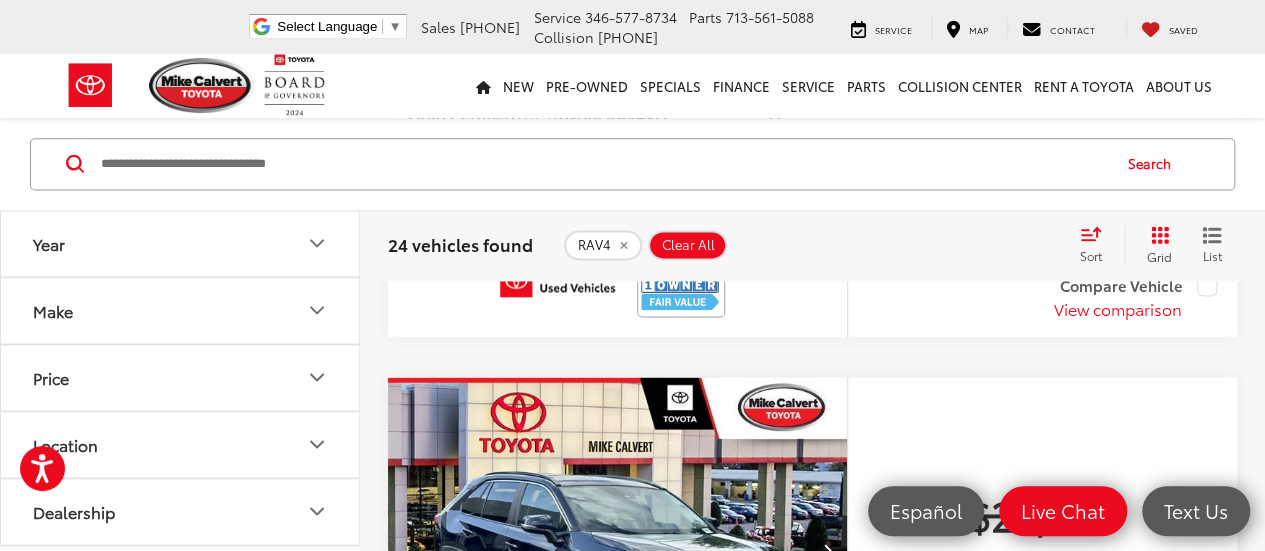 click on "View comparison" at bounding box center (1118, 309) 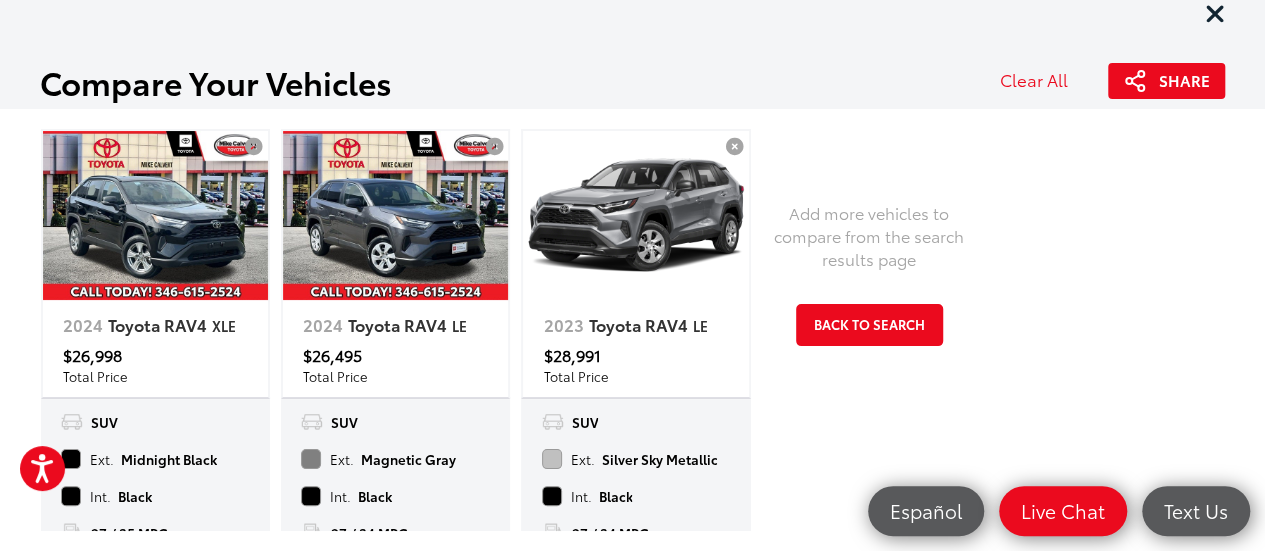 scroll, scrollTop: 1519, scrollLeft: 0, axis: vertical 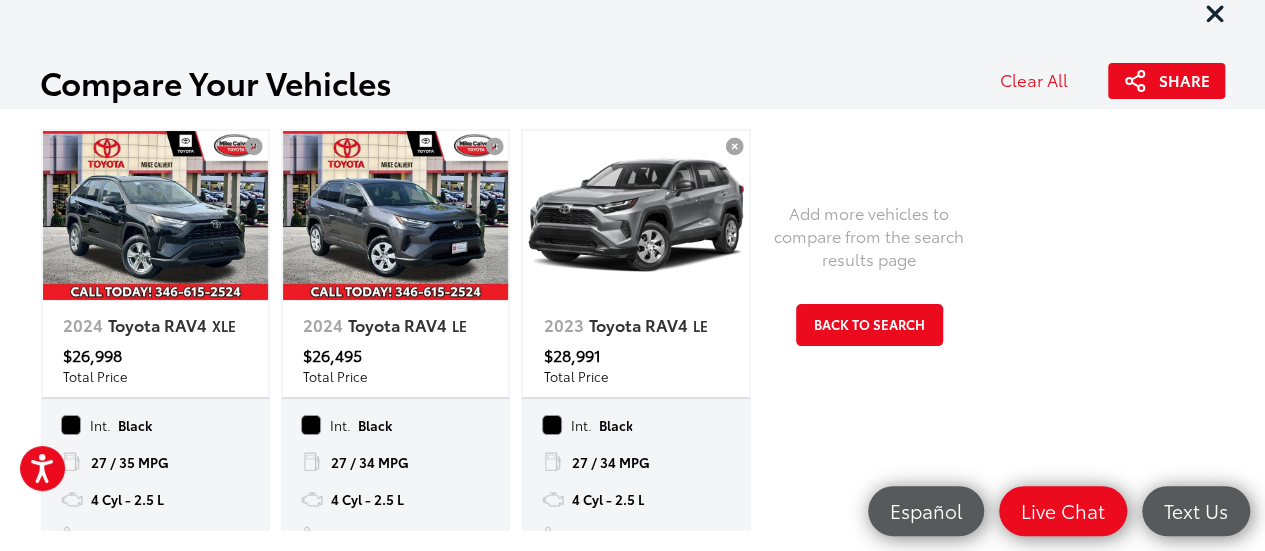 click at bounding box center [735, 146] 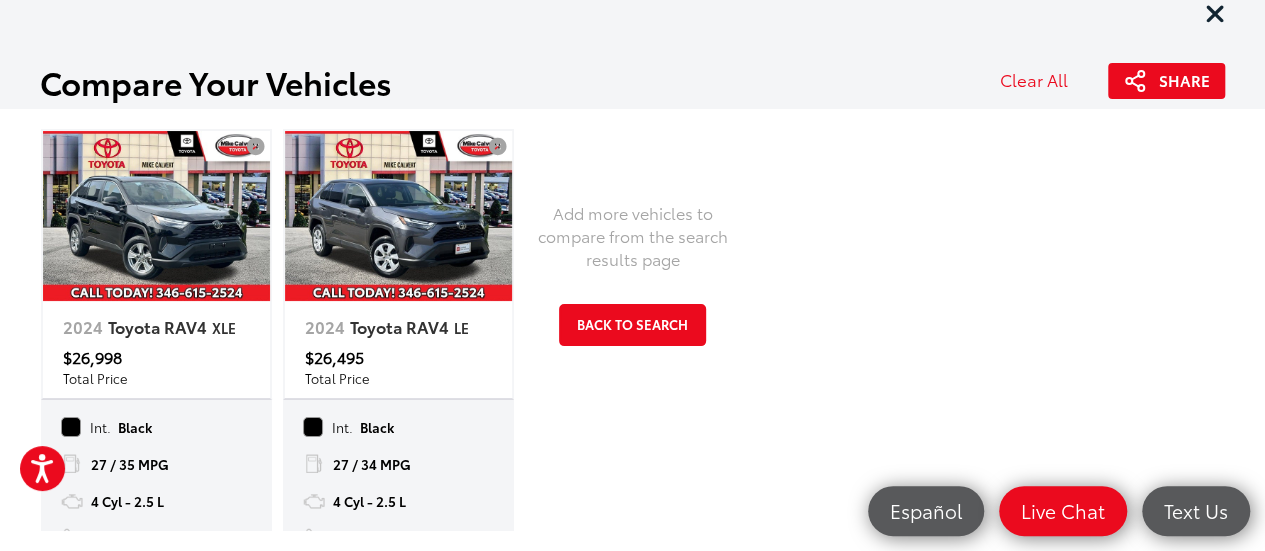 scroll, scrollTop: 1749, scrollLeft: 0, axis: vertical 